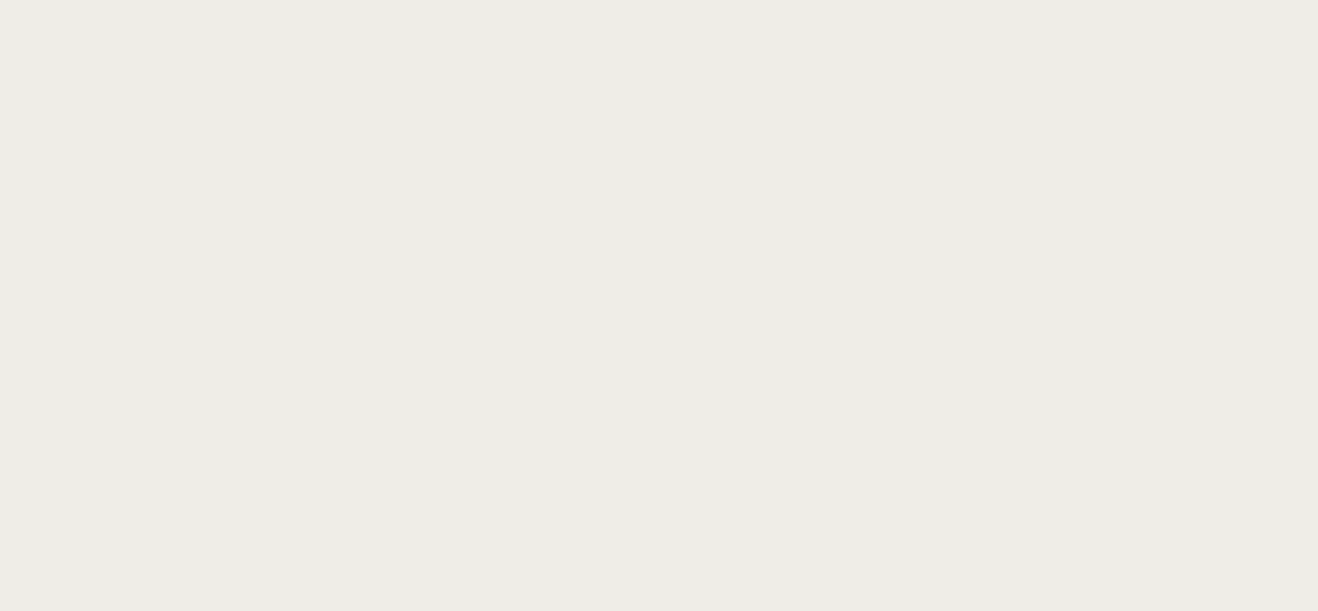 scroll, scrollTop: 0, scrollLeft: 0, axis: both 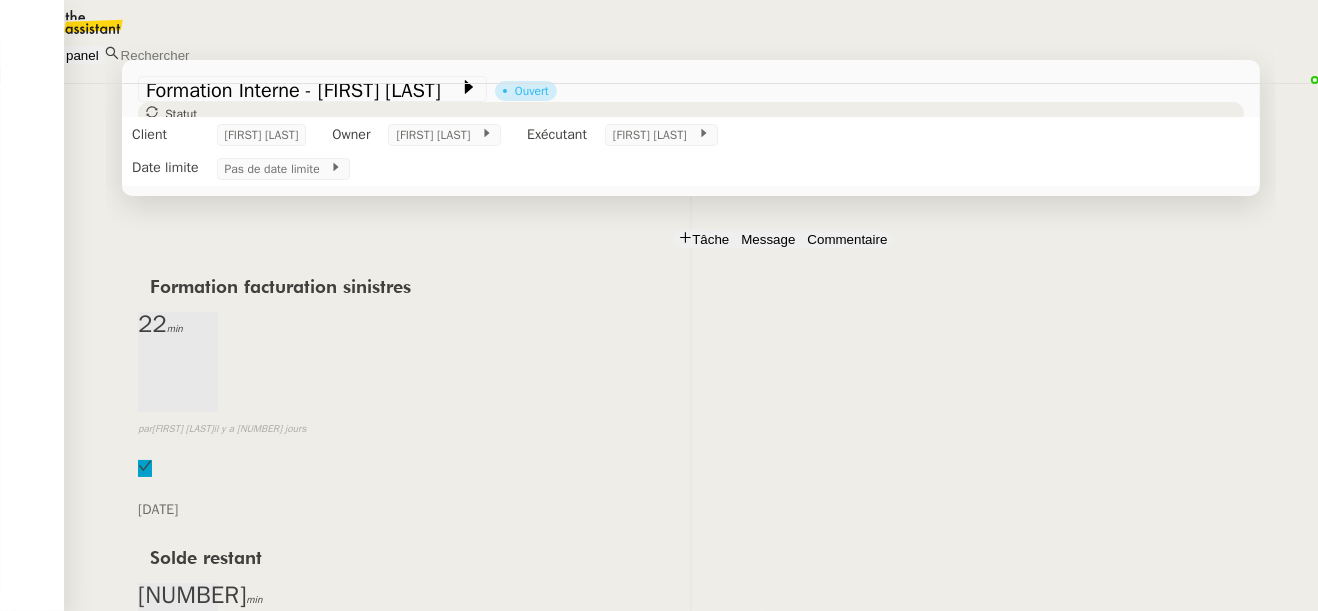 click on "⏲️  Tâches     [TIME]      [NUMBER] actions" at bounding box center [189, 1060] 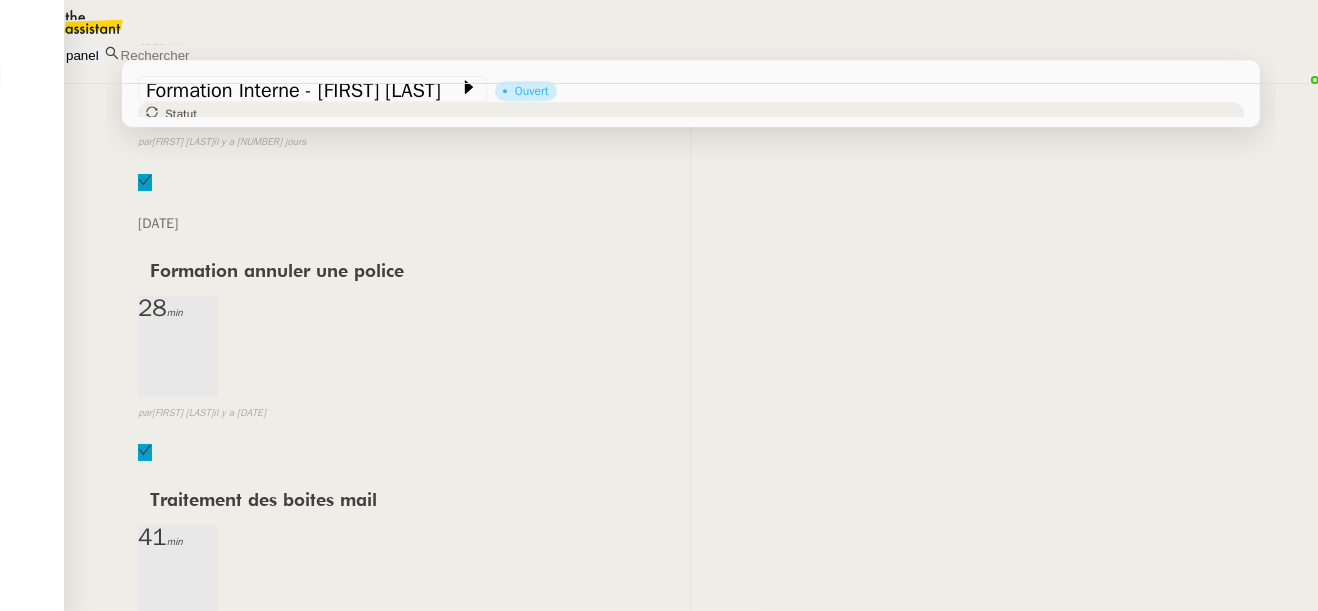 scroll, scrollTop: 6623, scrollLeft: 0, axis: vertical 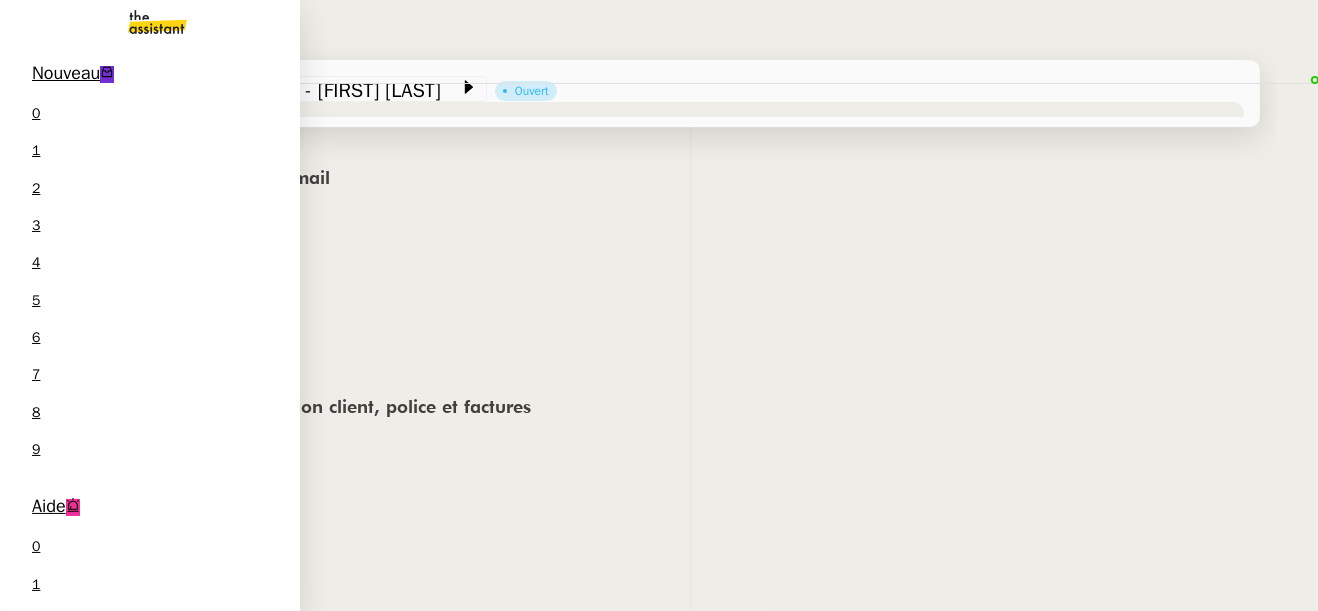 click on "Aide" at bounding box center (49, 506) 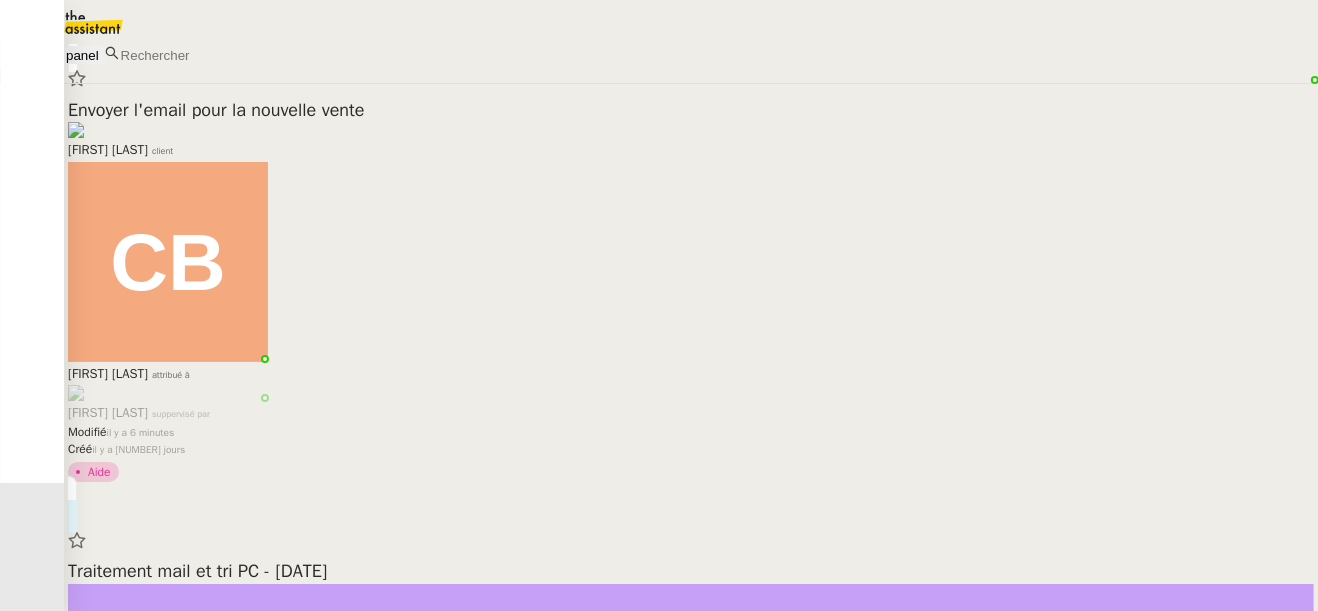 click on "Traitement mail et tri PC - [DATE]  [FIRST] [LAST]    client" at bounding box center (691, 129) 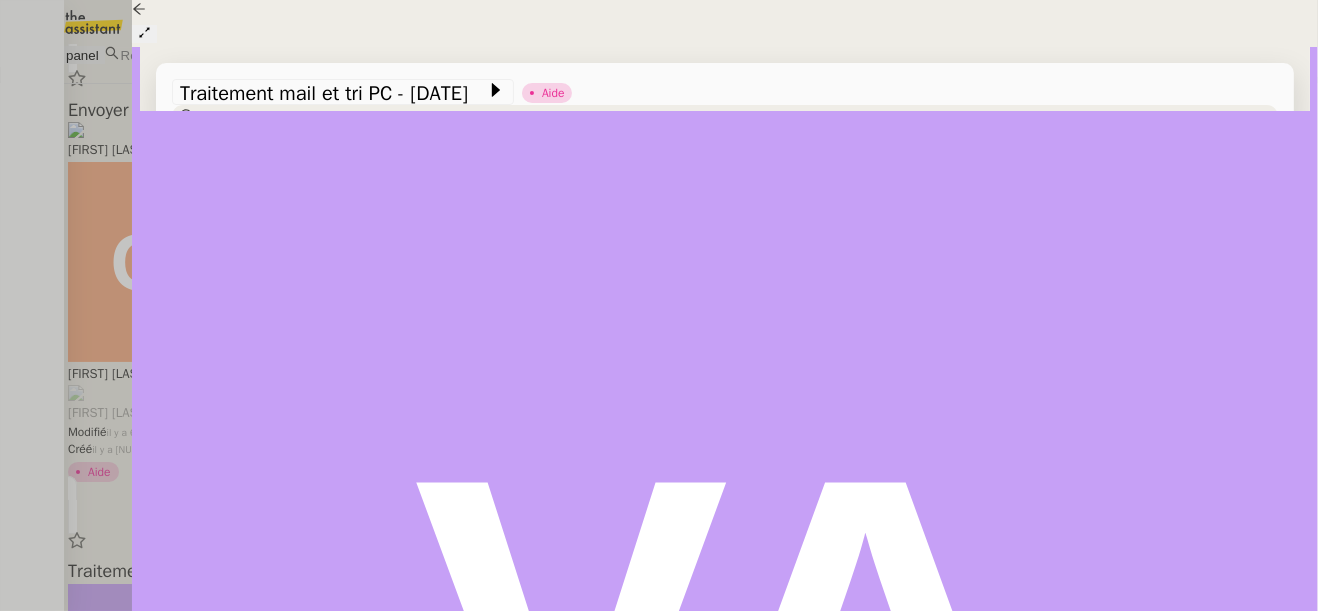 click at bounding box center [659, 305] 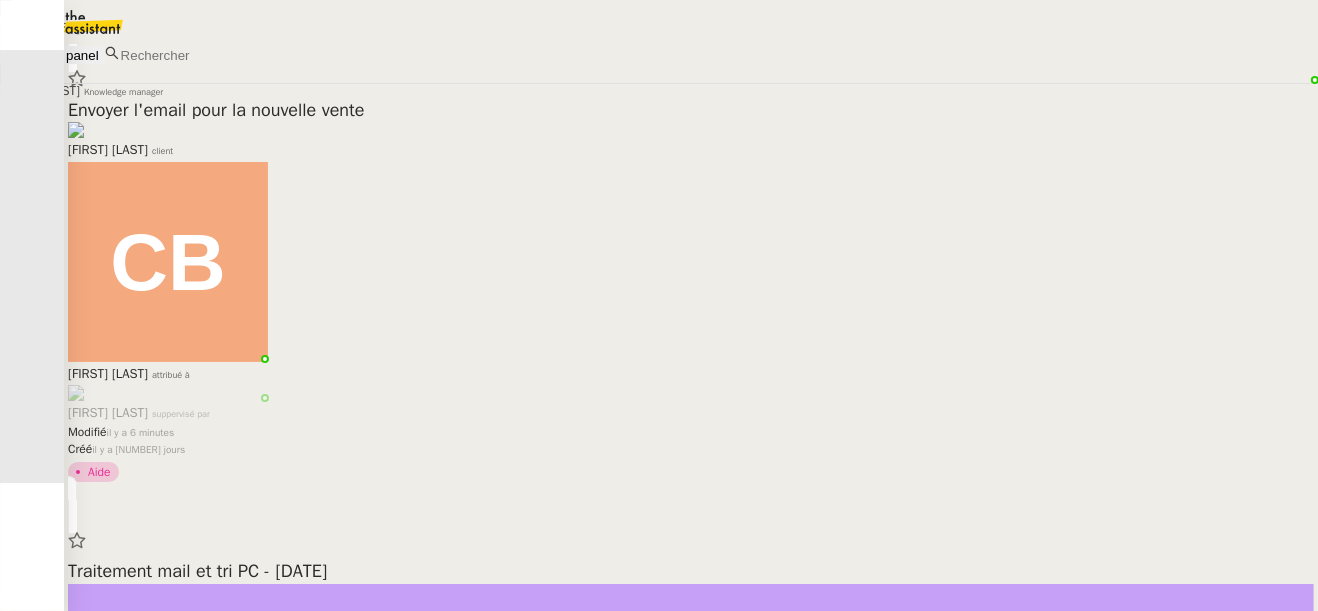 click on "[FIRST] [LAST]    client" at bounding box center (691, 141) 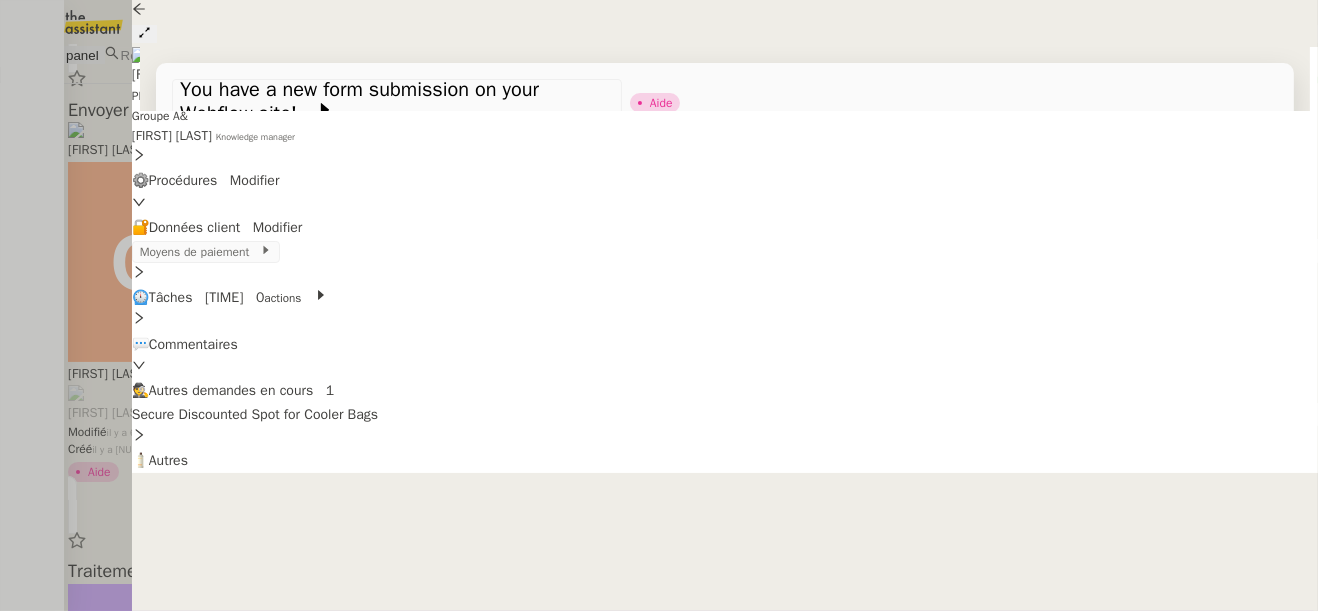scroll, scrollTop: 0, scrollLeft: 0, axis: both 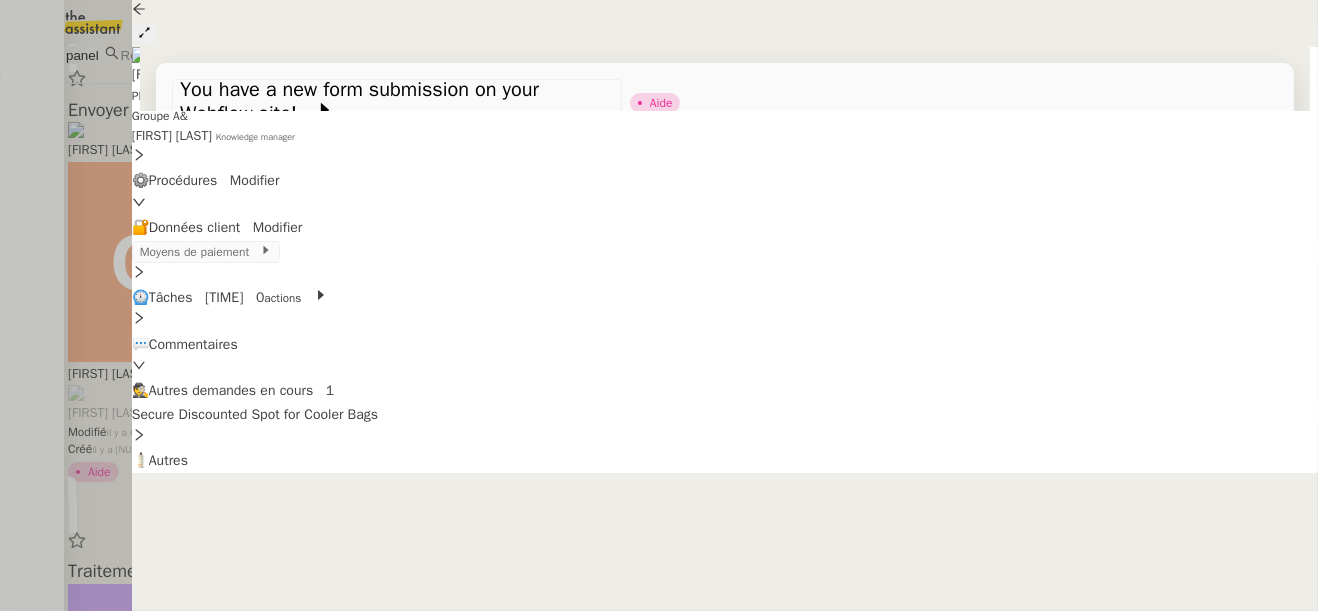 click on "[FIRST] [LAST]" at bounding box center [300, 138] 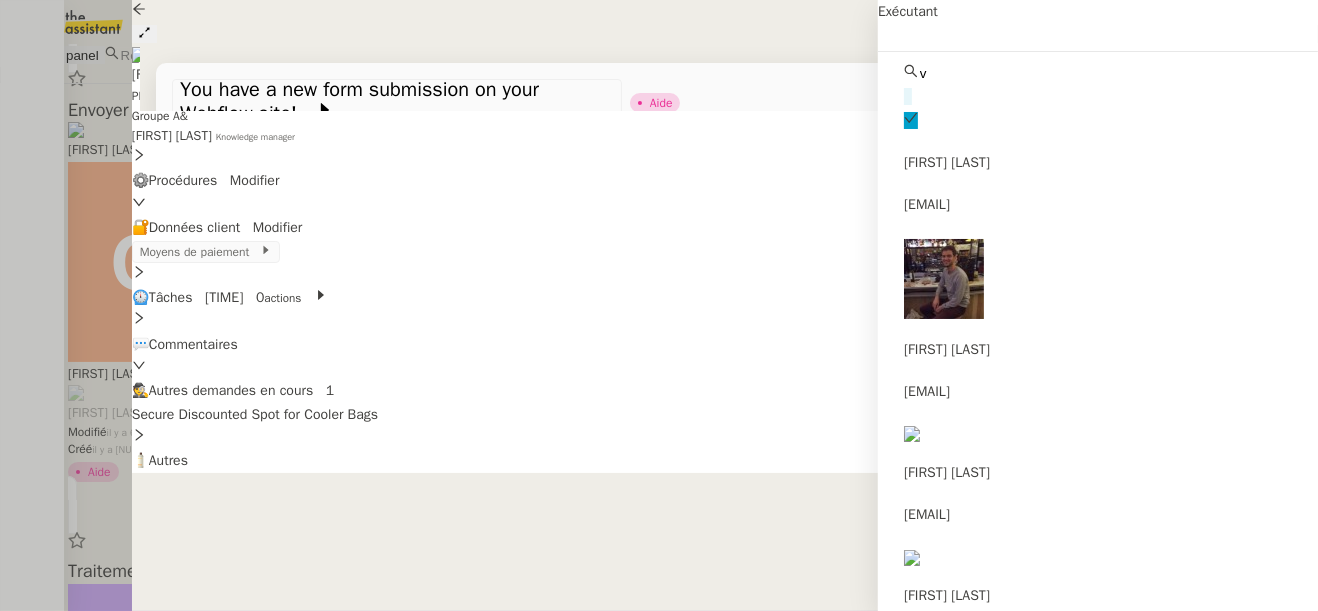 type on "v" 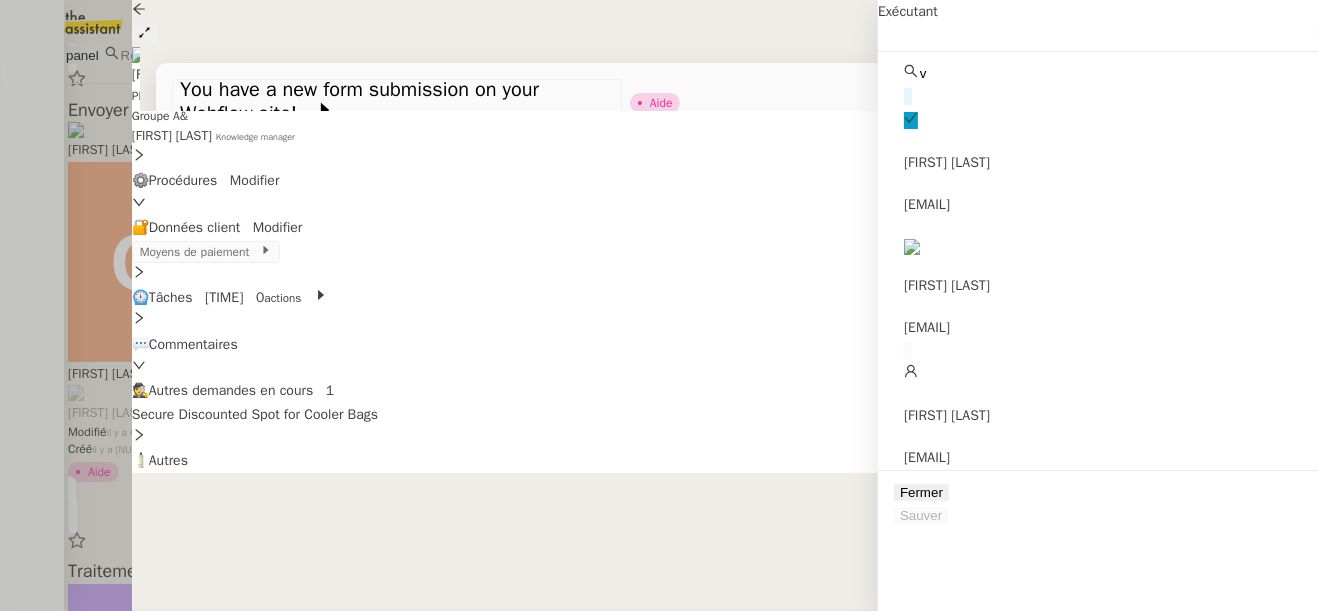 click on "[EMAIL]" at bounding box center [1098, 204] 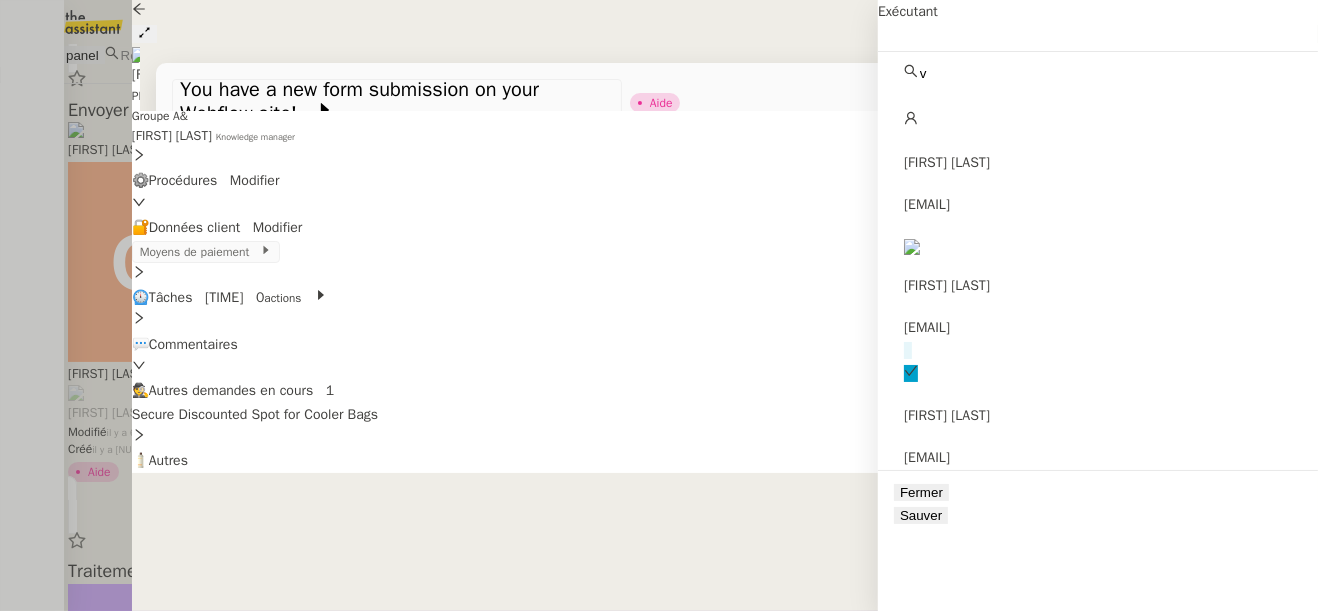 click on "Sauver" at bounding box center [921, 515] 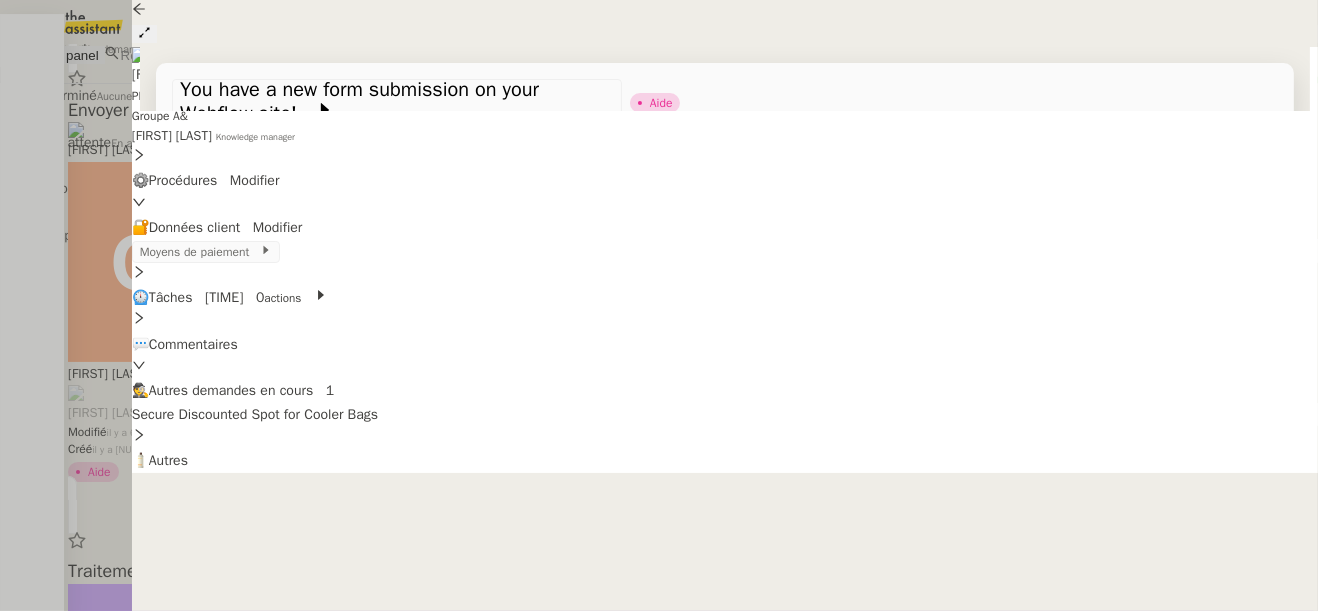 click on "Ouvert La demande nécessite une action Terminé Aucune action supplémentaire n'est nécessaire. En attente En attente d'une réponse d'un client, d'un contact ou d'un tiers. Programmé Une action est programmée dans le futur. Supprimé La demande doit être ignorée." at bounding box center (314, 130) 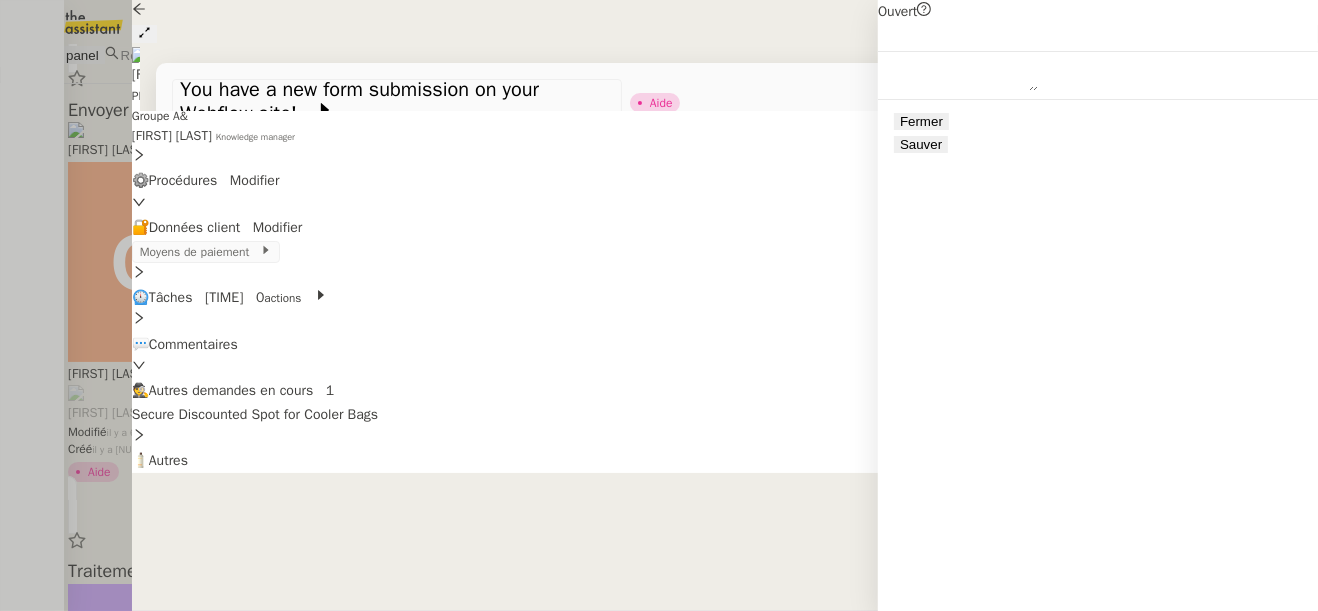 click on "Sauver" at bounding box center (921, 144) 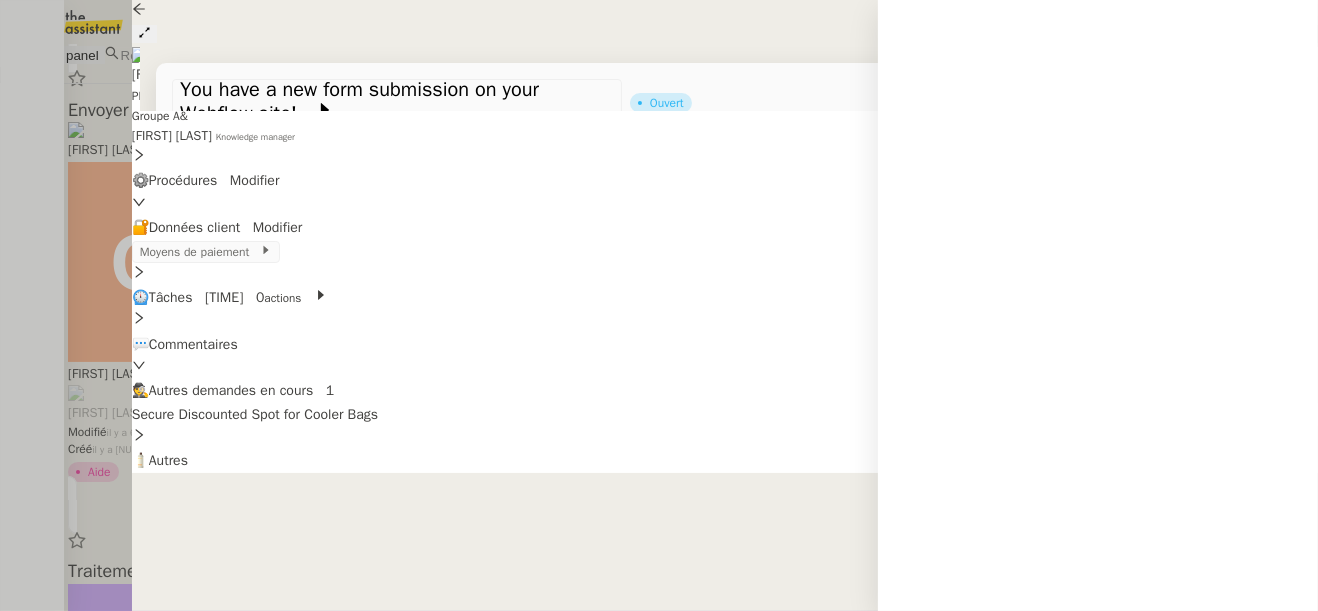 click at bounding box center [659, 305] 